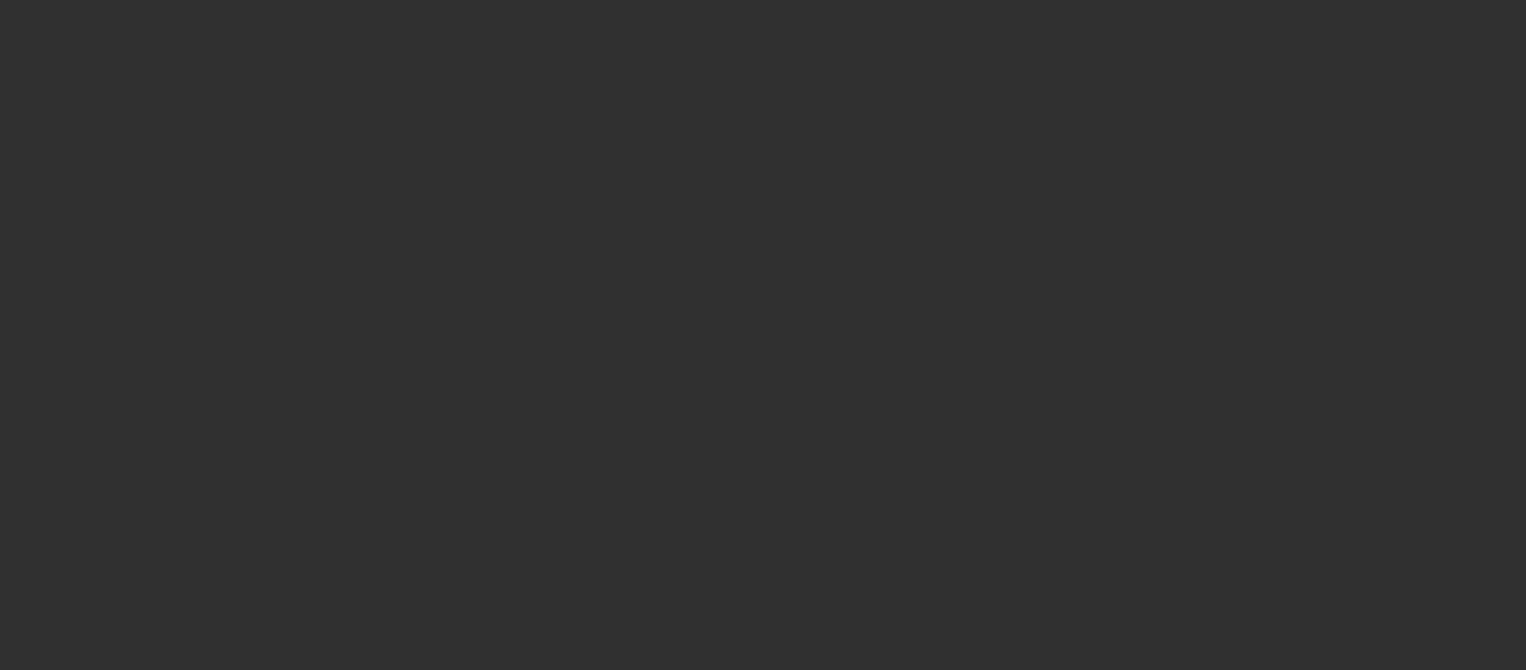 scroll, scrollTop: 0, scrollLeft: 0, axis: both 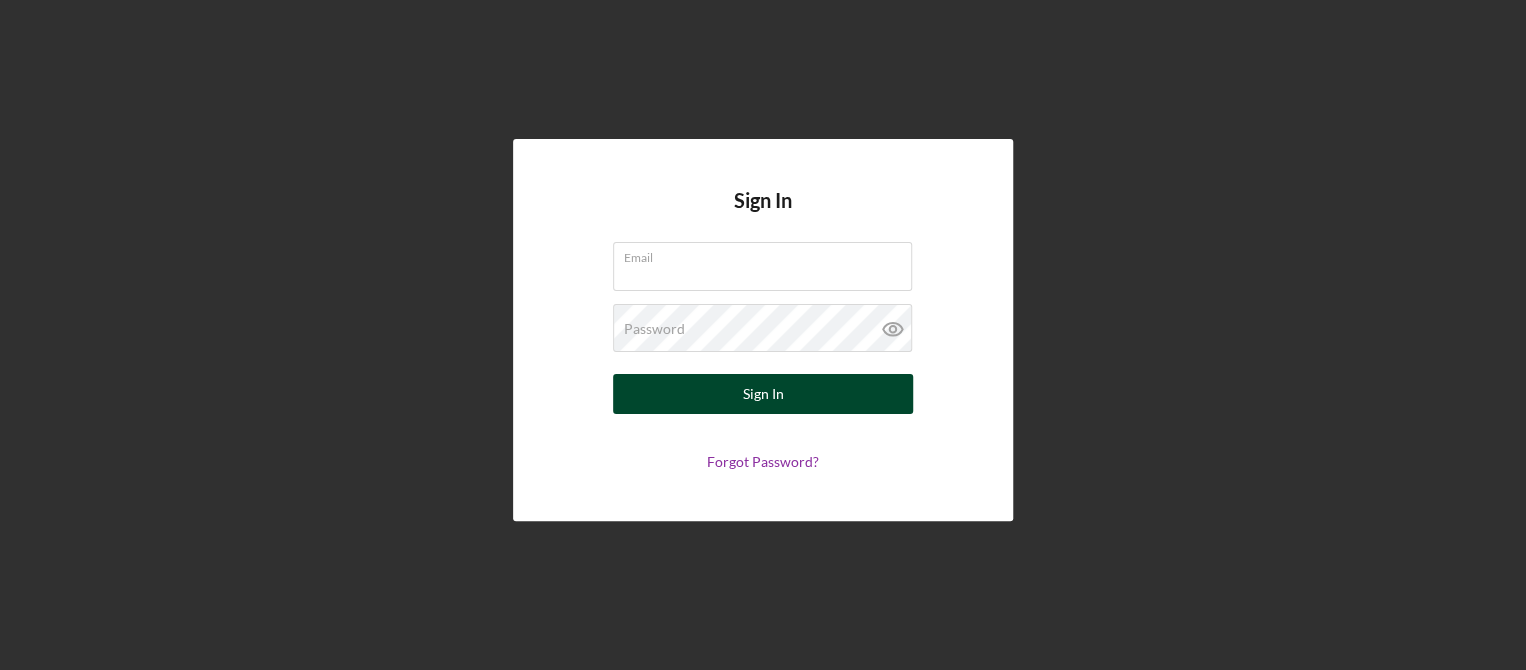 type on "[EMAIL]" 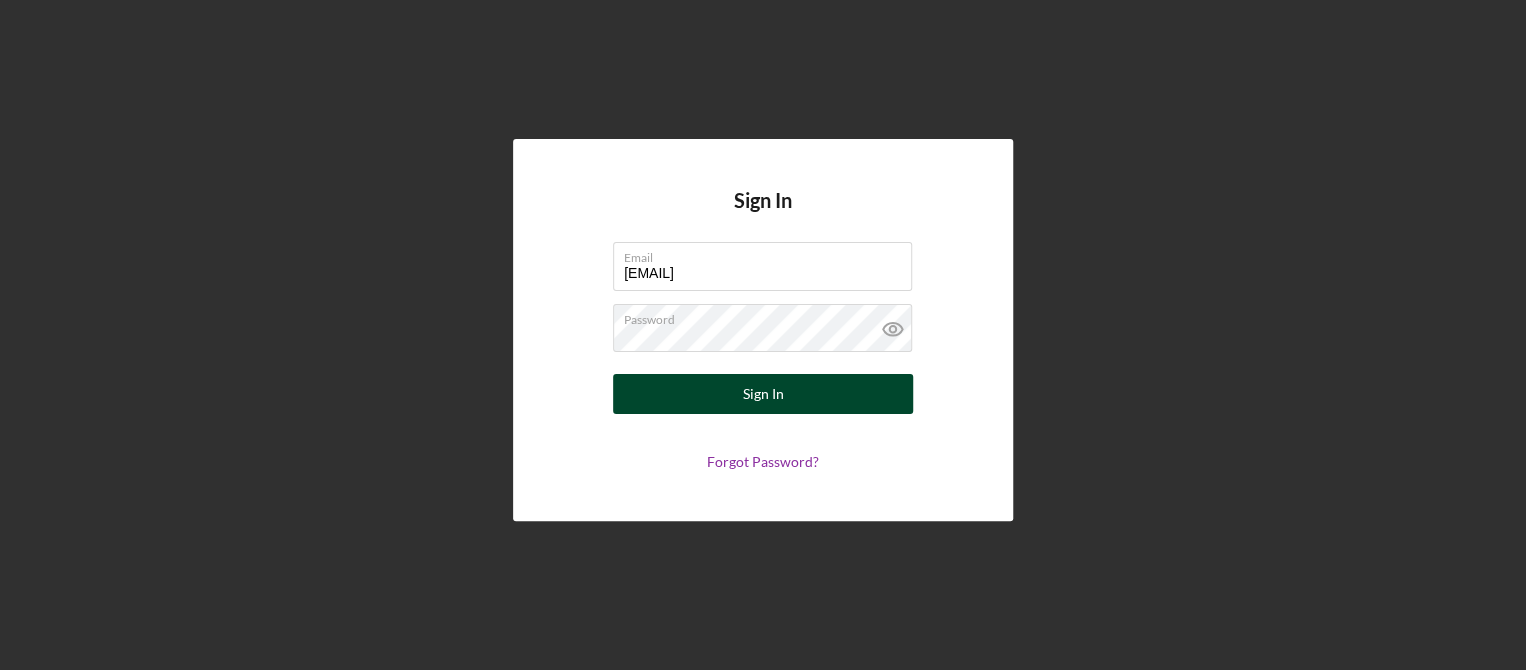 click on "Sign In" at bounding box center (763, 394) 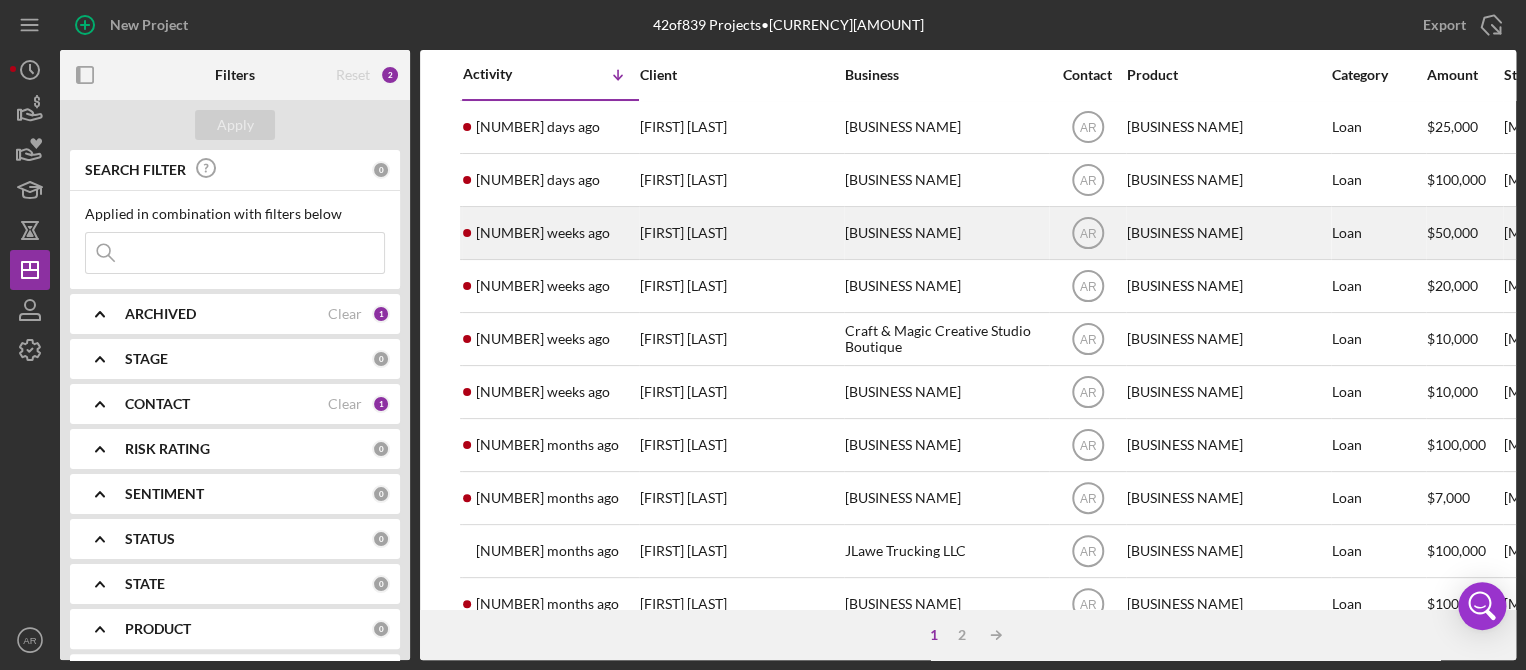 click on "[NUMBER] weeks ago" at bounding box center [543, 233] 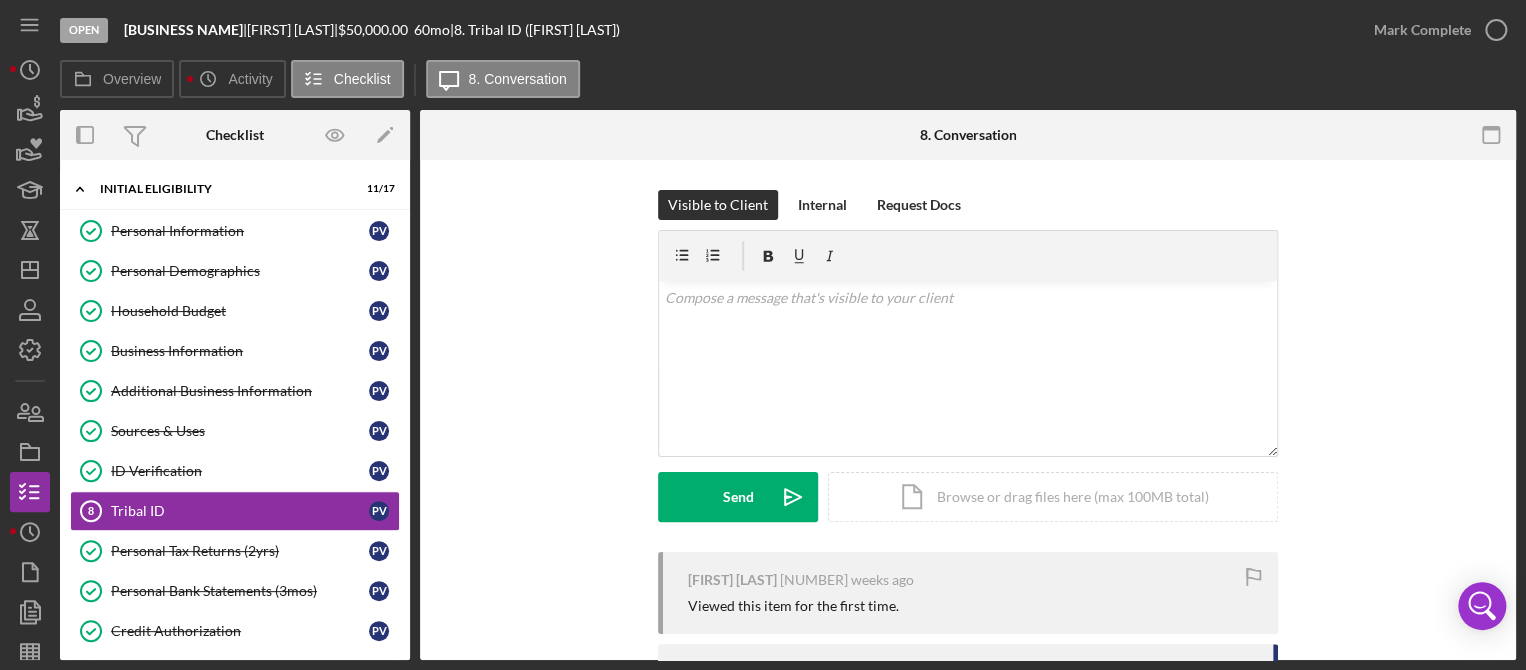 scroll, scrollTop: 98, scrollLeft: 0, axis: vertical 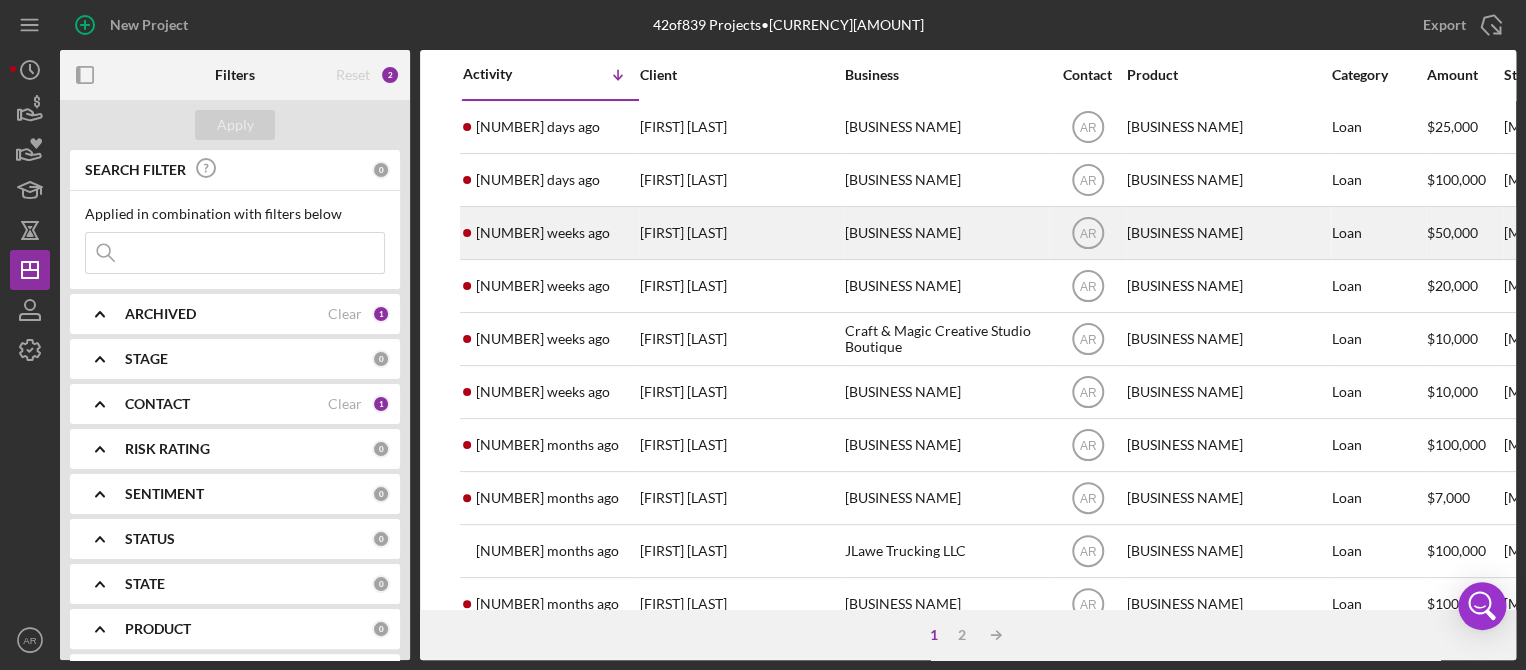 click on "[NUMBER] weeks ago" at bounding box center (543, 233) 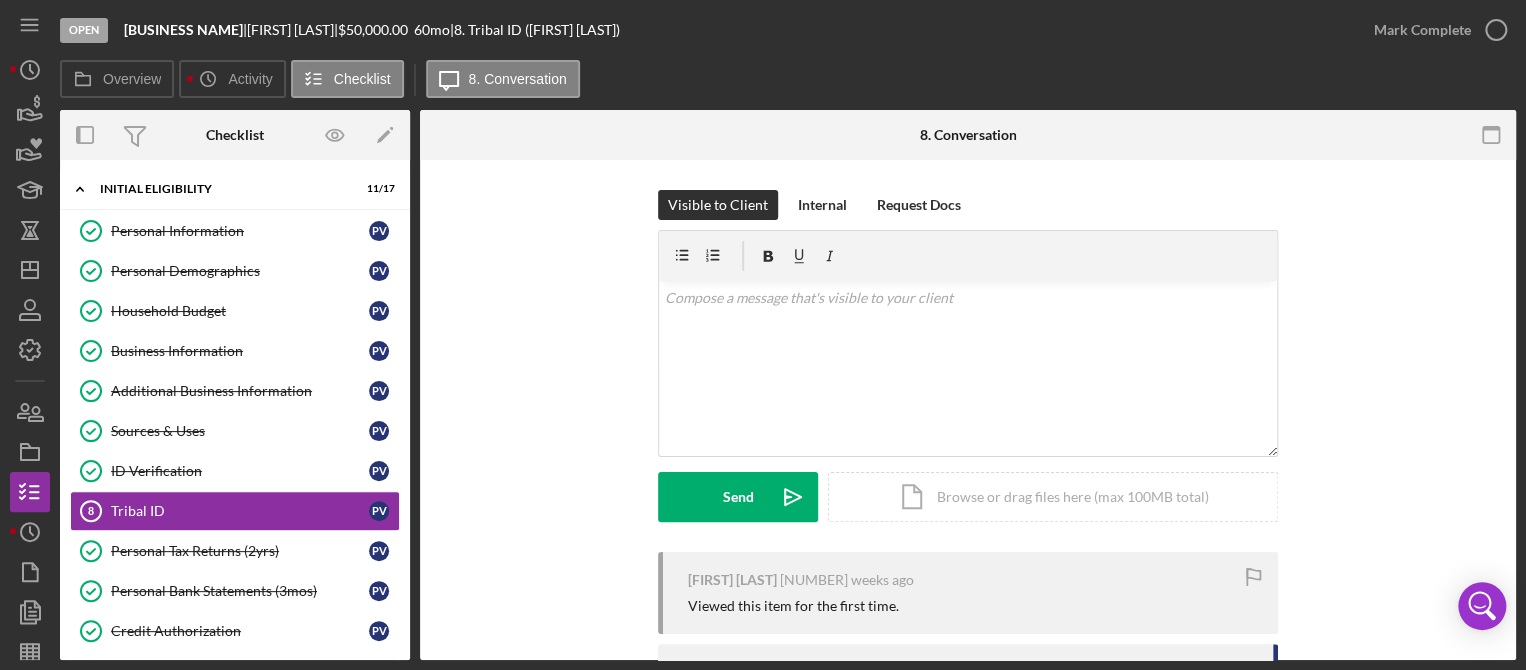 scroll, scrollTop: 98, scrollLeft: 0, axis: vertical 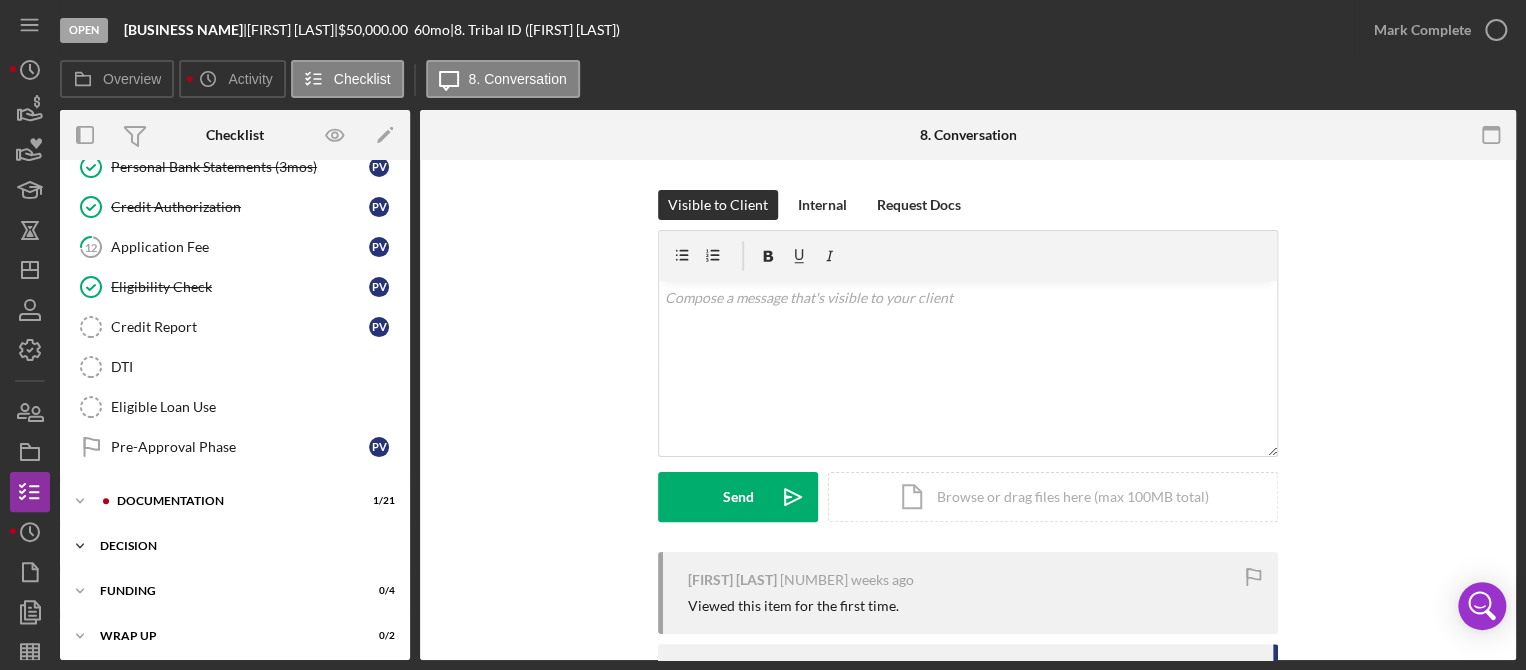 click on "Icon/Expander" 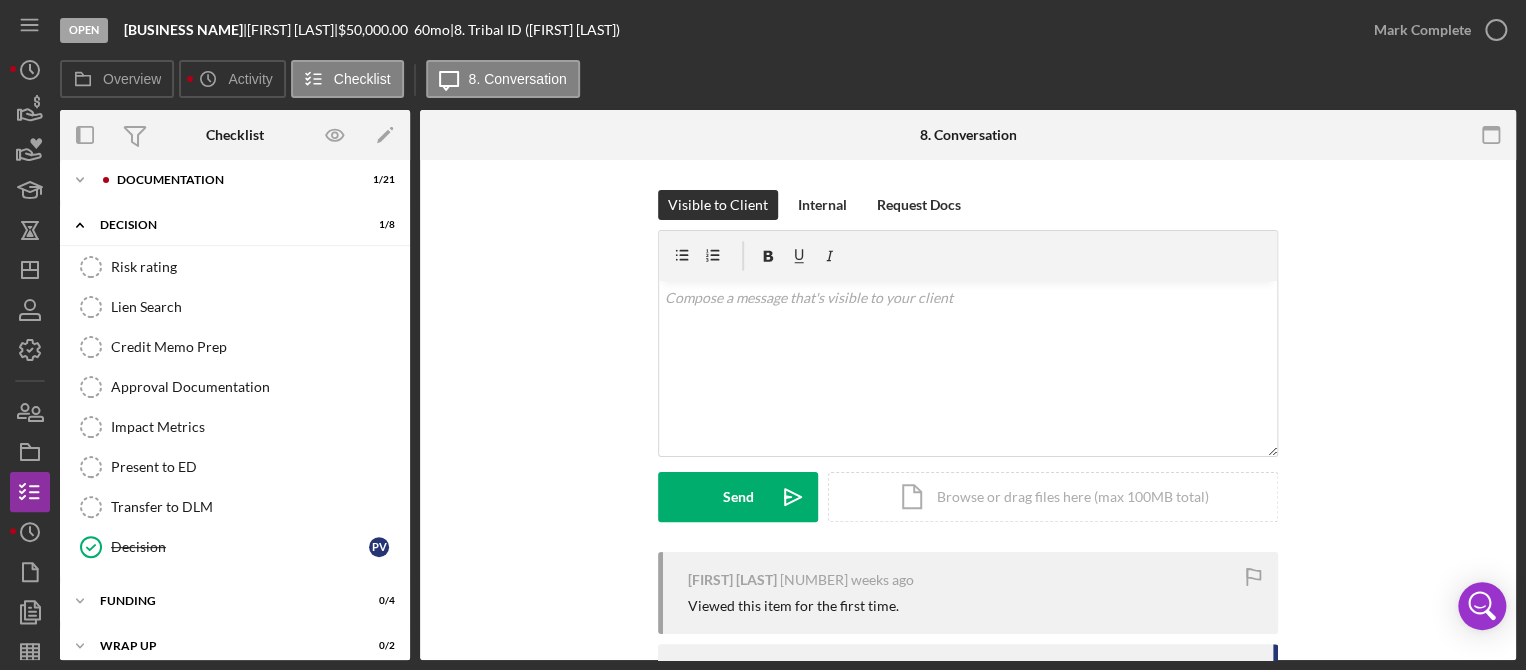 scroll, scrollTop: 752, scrollLeft: 0, axis: vertical 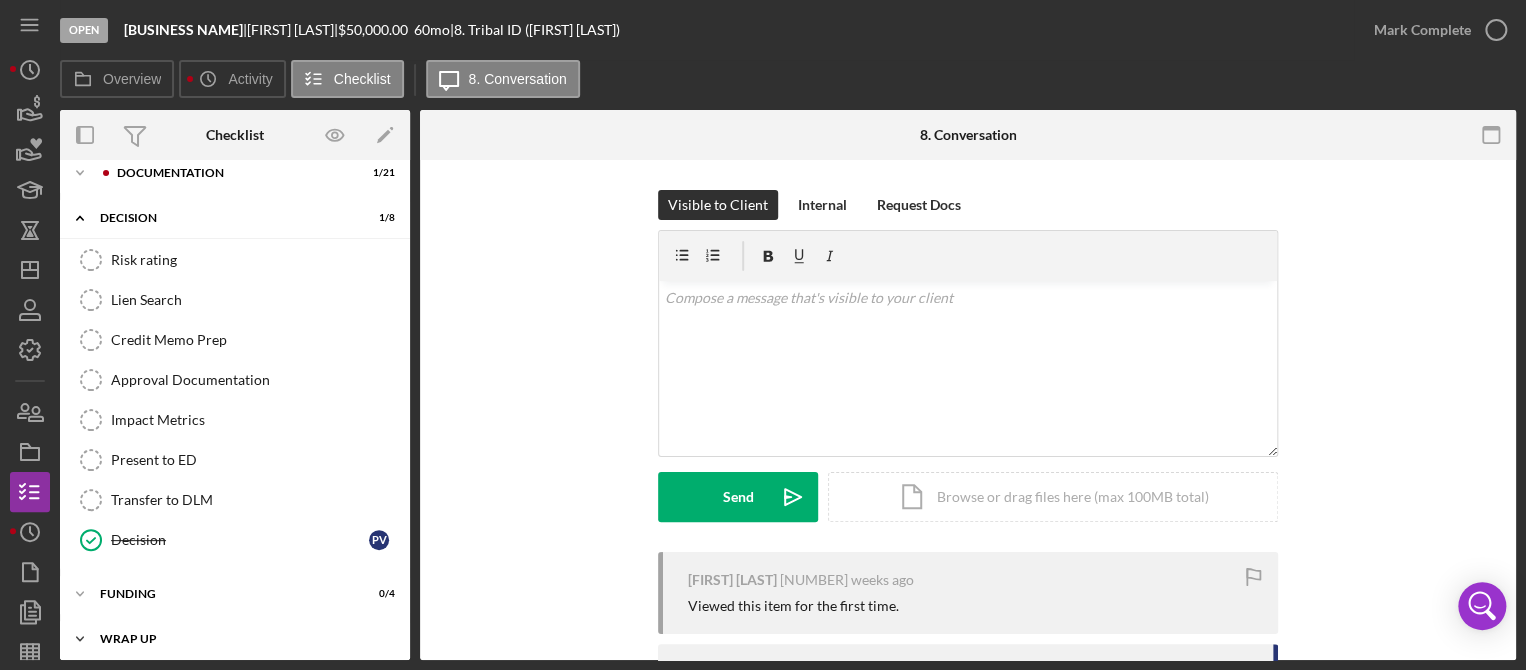 click on "Icon/Expander" 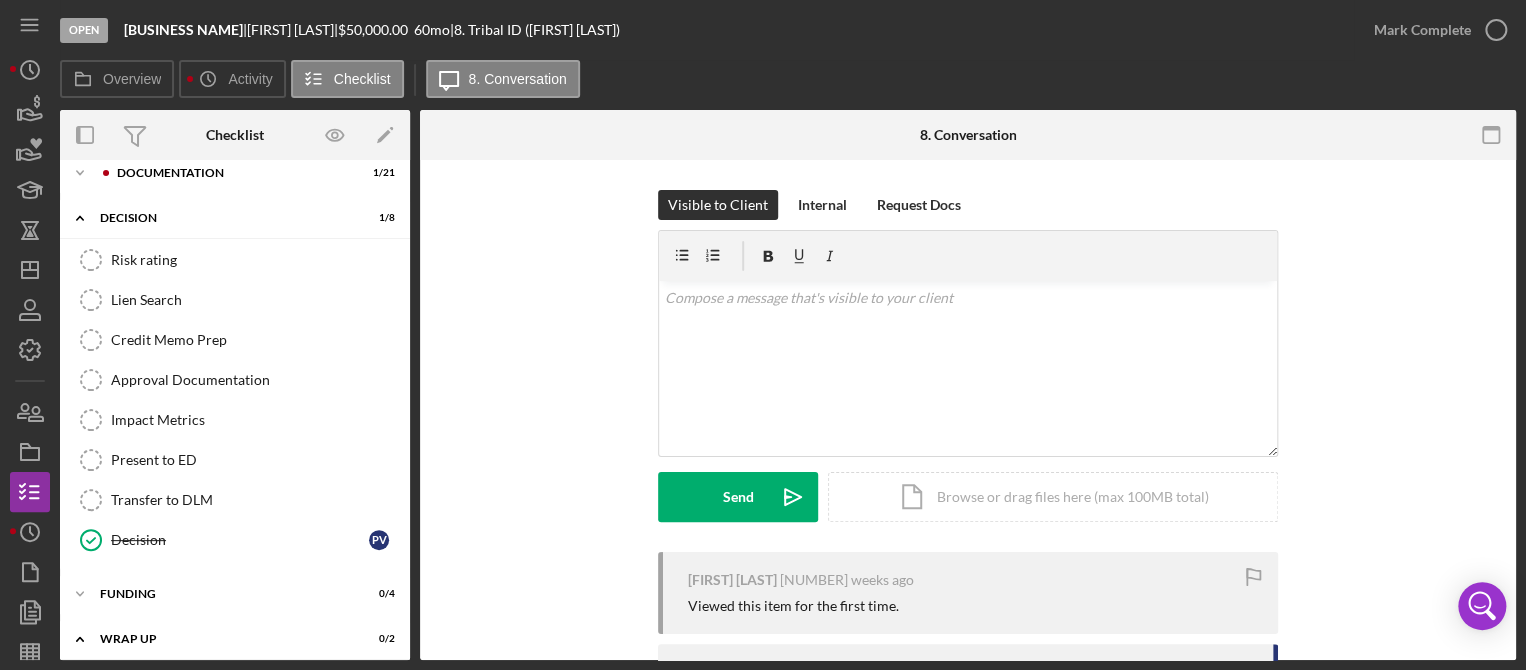 drag, startPoint x: 404, startPoint y: 515, endPoint x: 404, endPoint y: 654, distance: 139 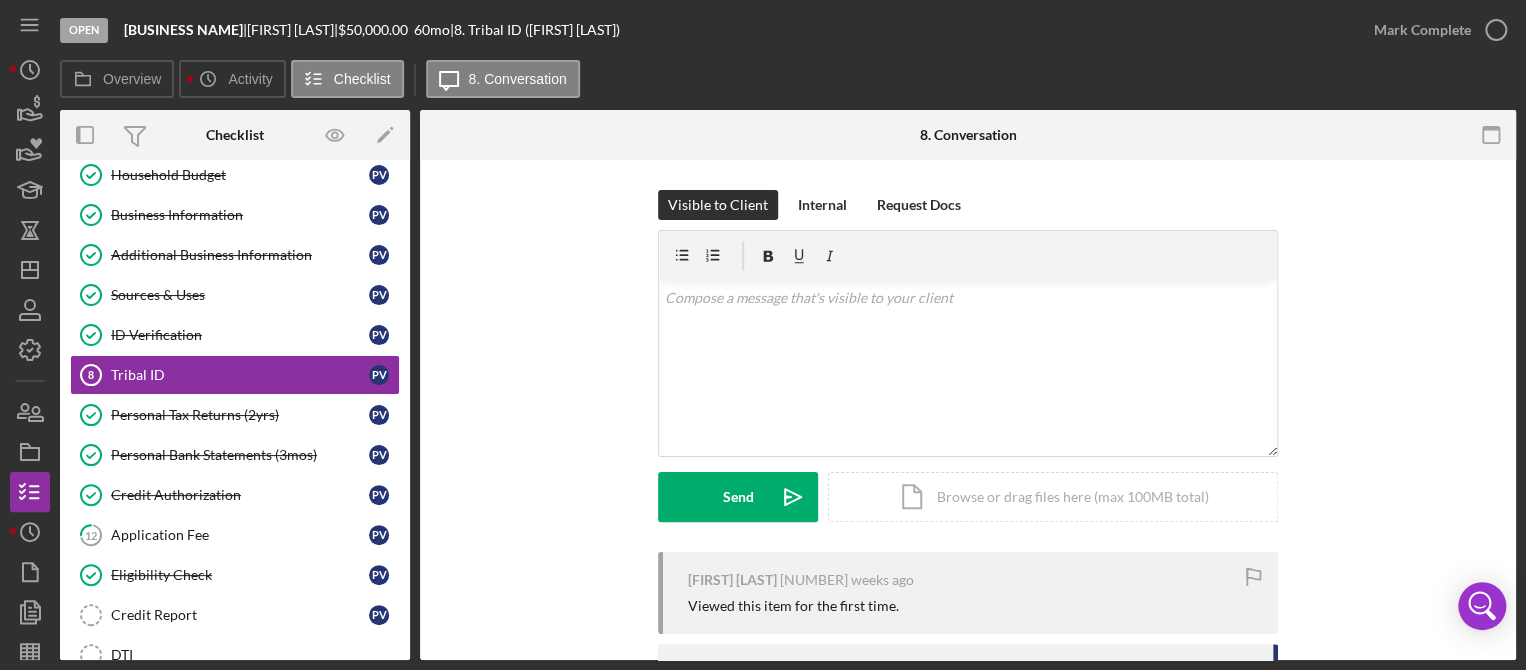 scroll, scrollTop: 126, scrollLeft: 0, axis: vertical 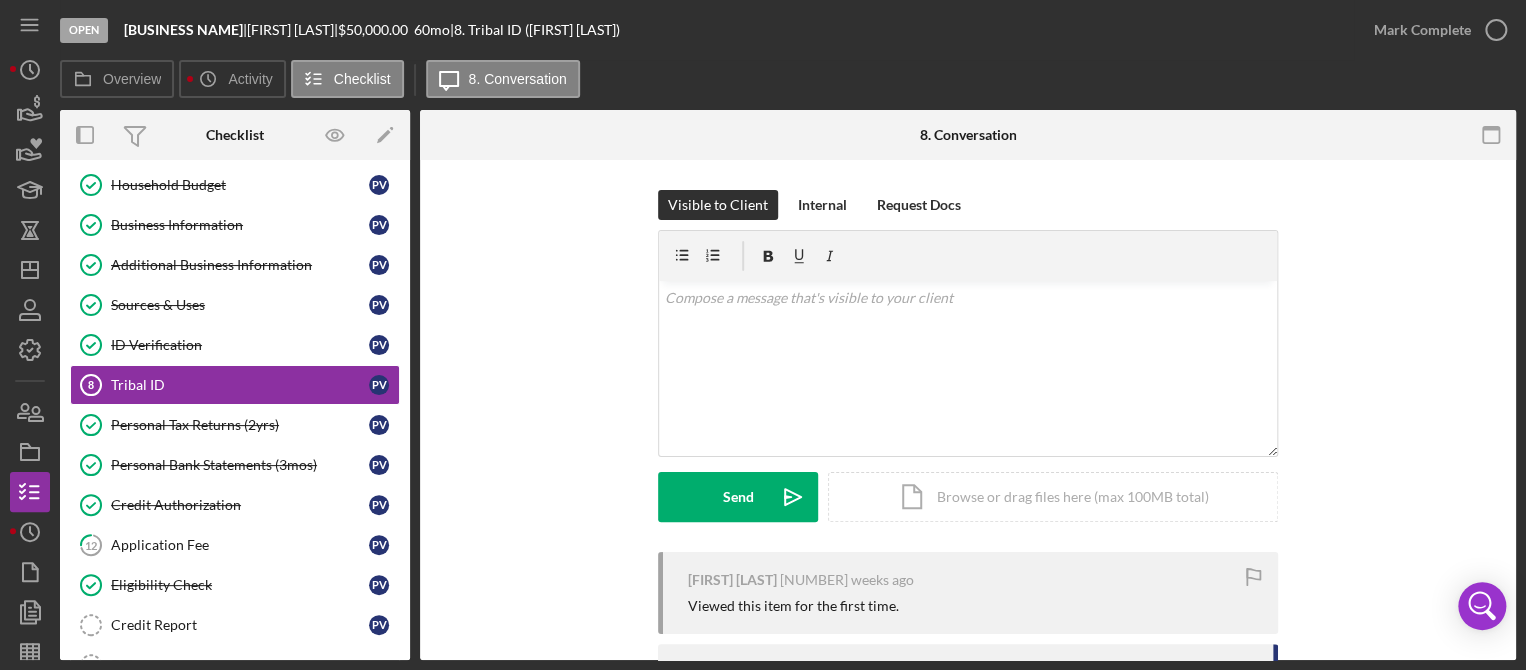 drag, startPoint x: 404, startPoint y: 265, endPoint x: 404, endPoint y: 214, distance: 51 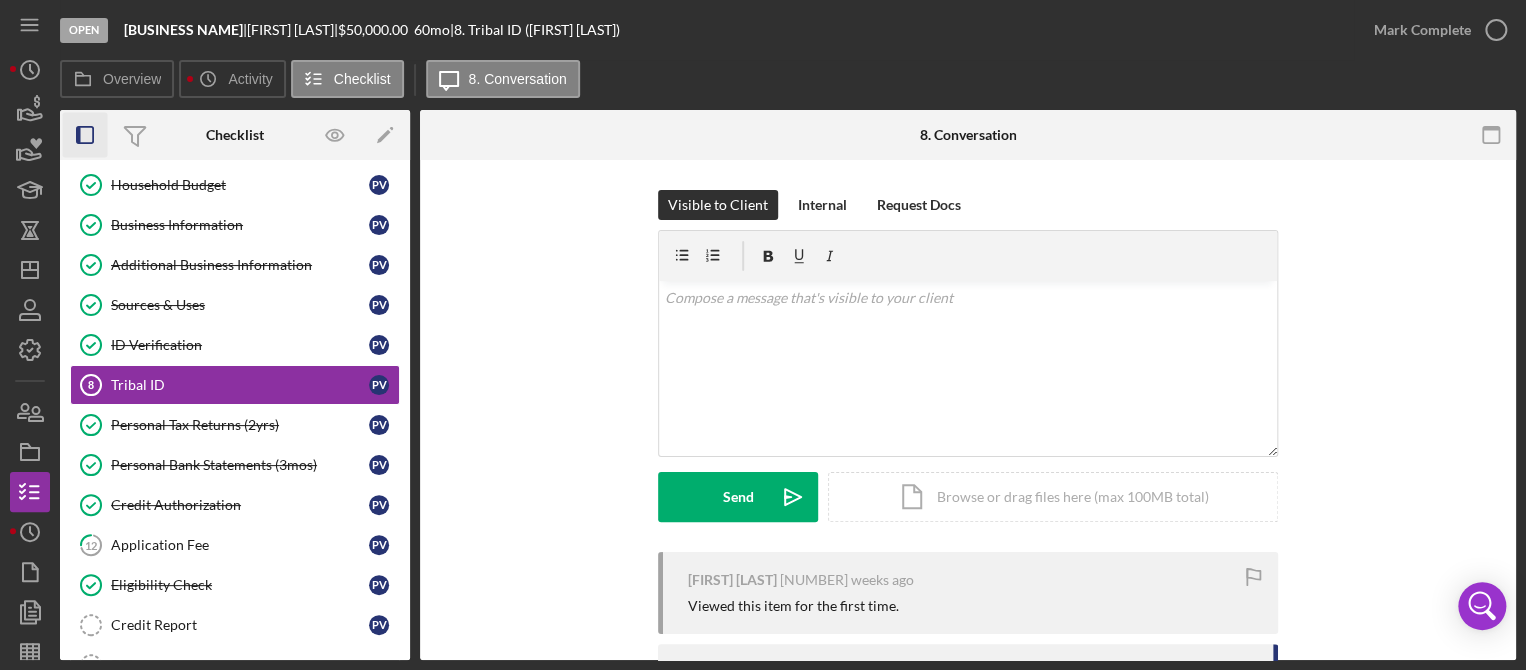 click 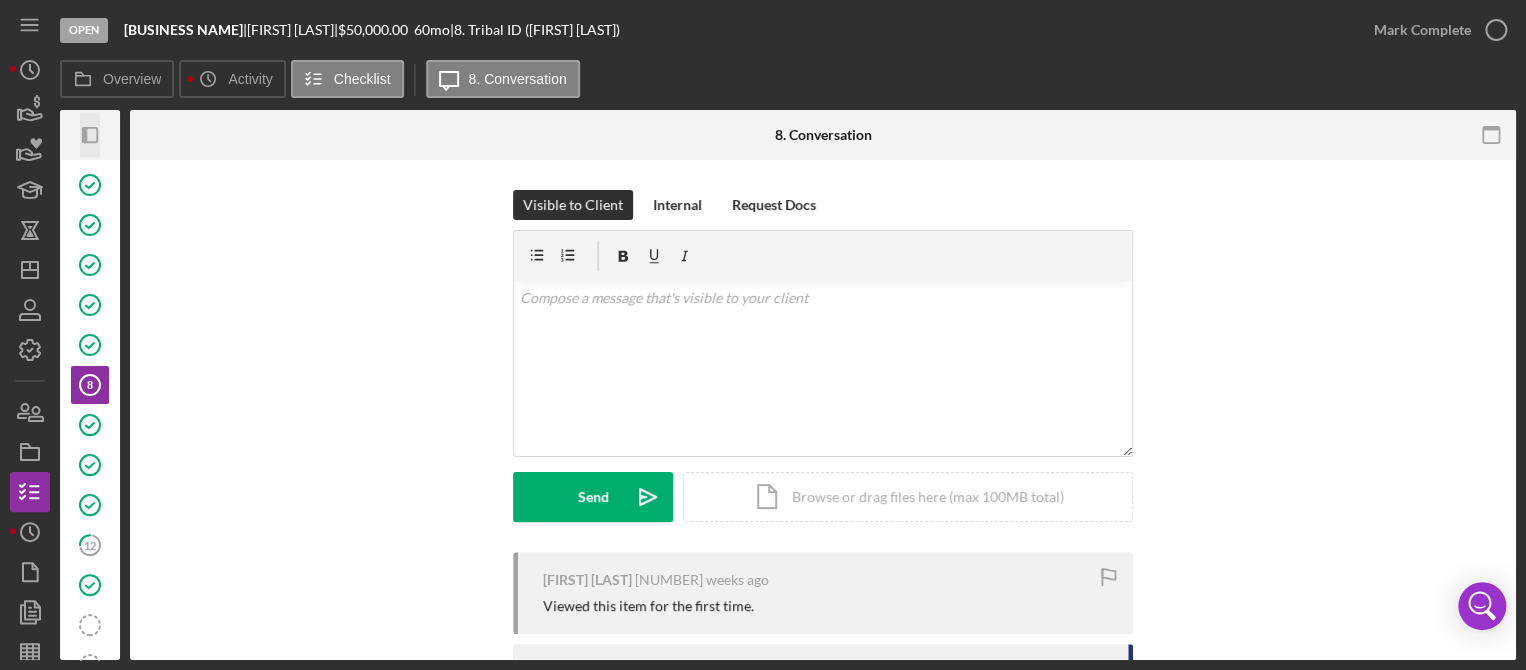 click on "Icon/Panel Side Expand" 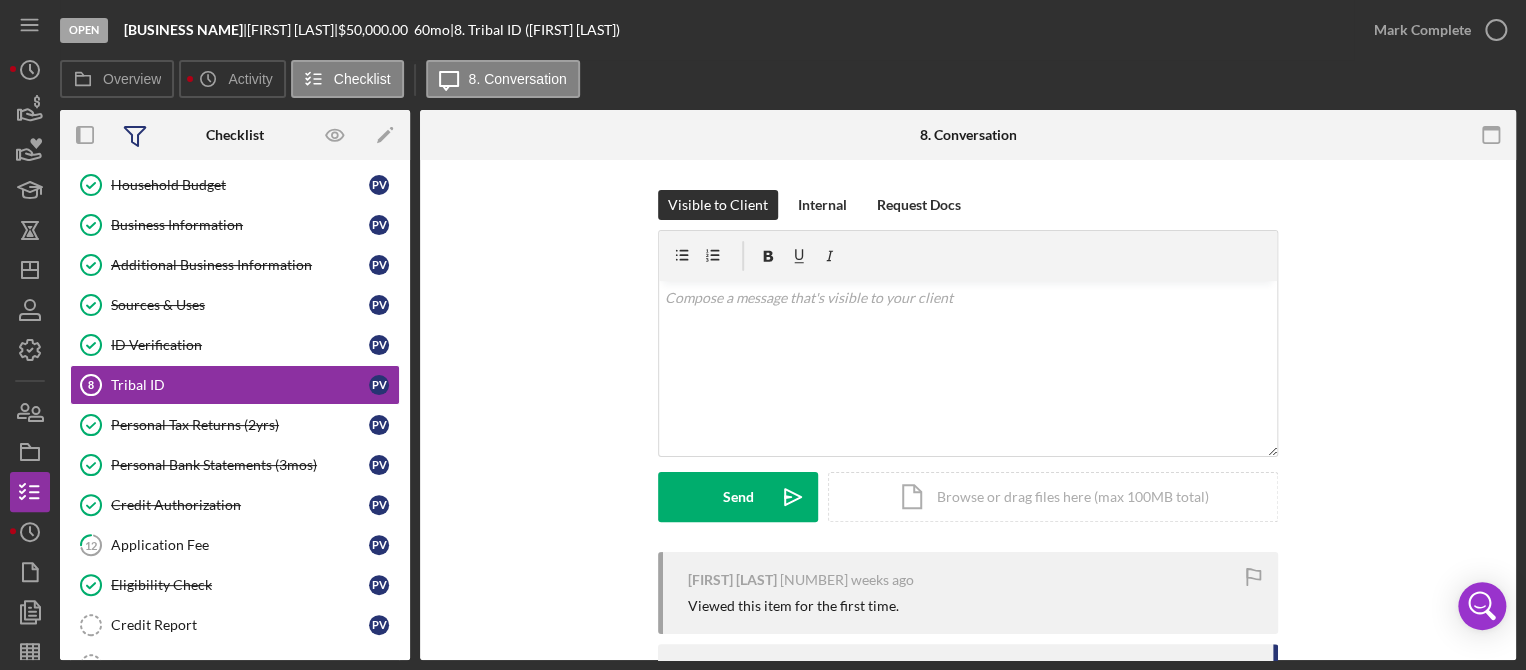 click 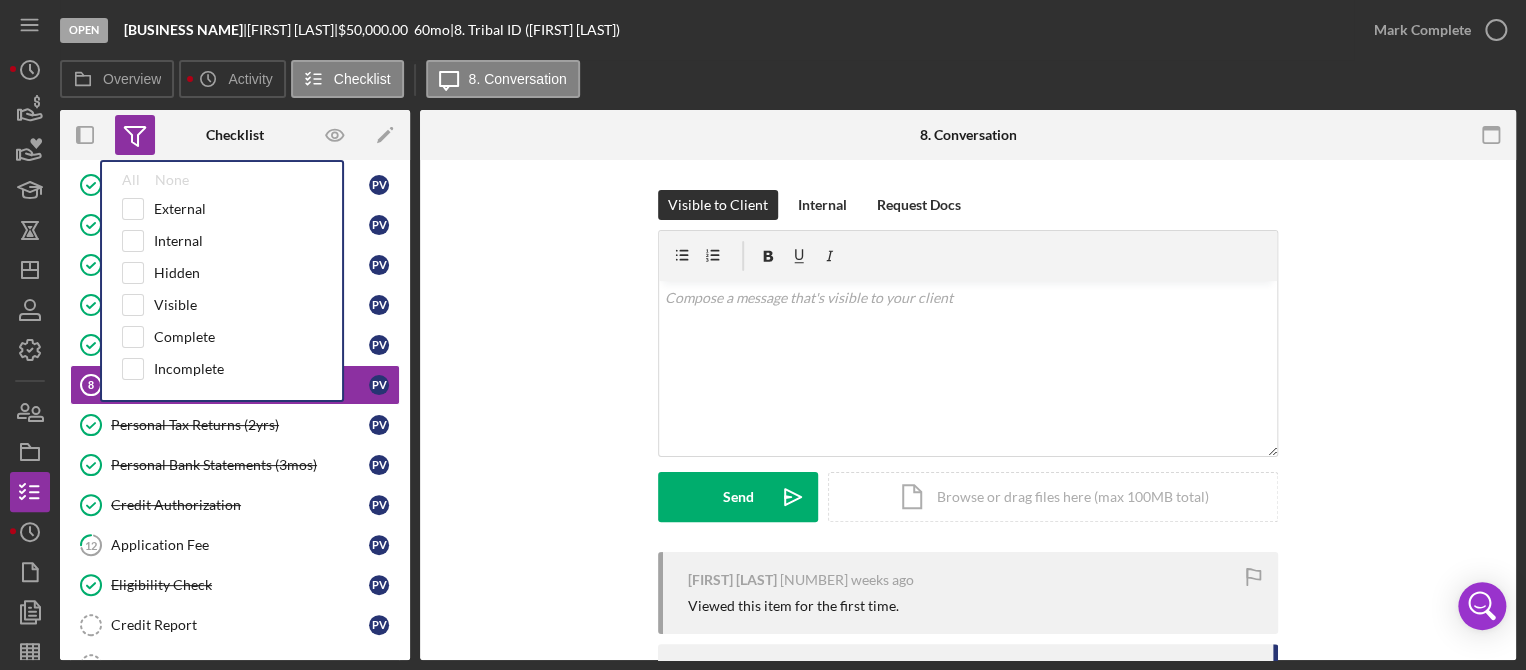click 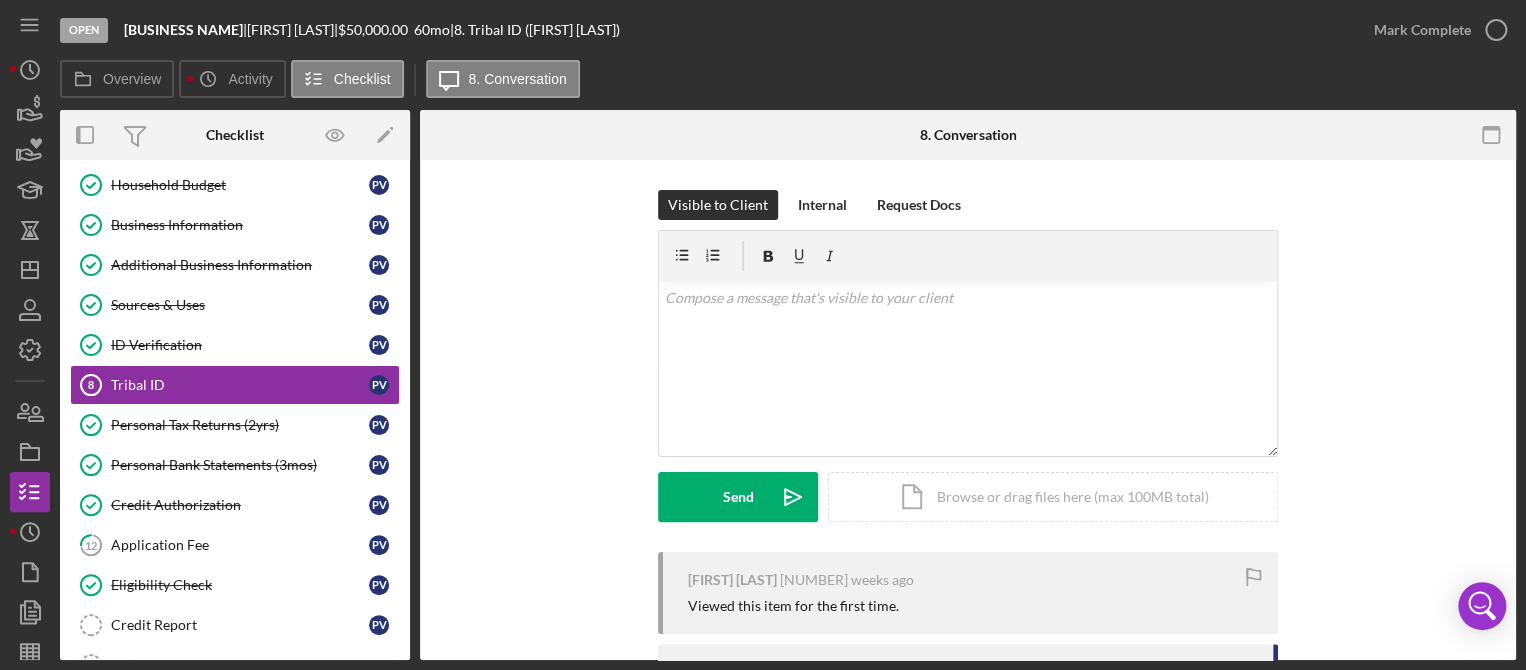 click on "Open" at bounding box center [84, 30] 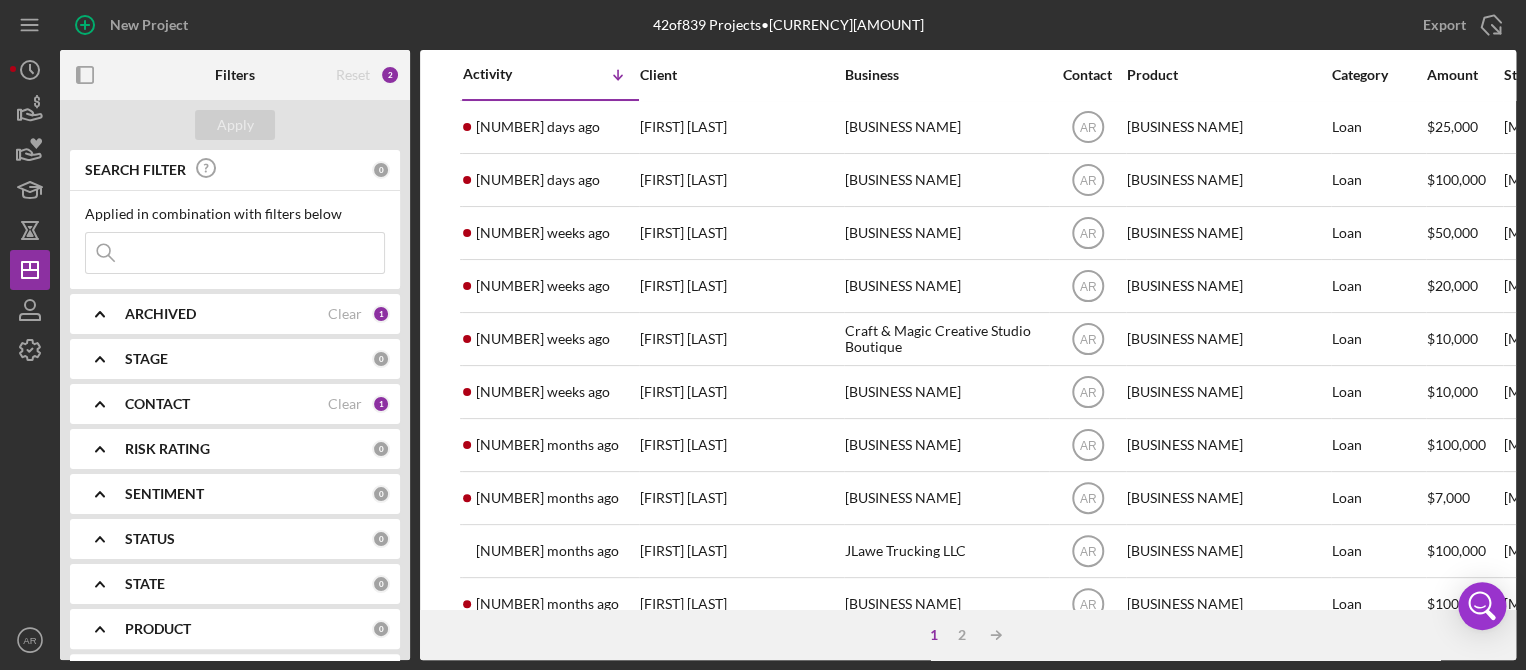 drag, startPoint x: 509, startPoint y: 232, endPoint x: 484, endPoint y: 636, distance: 404.77277 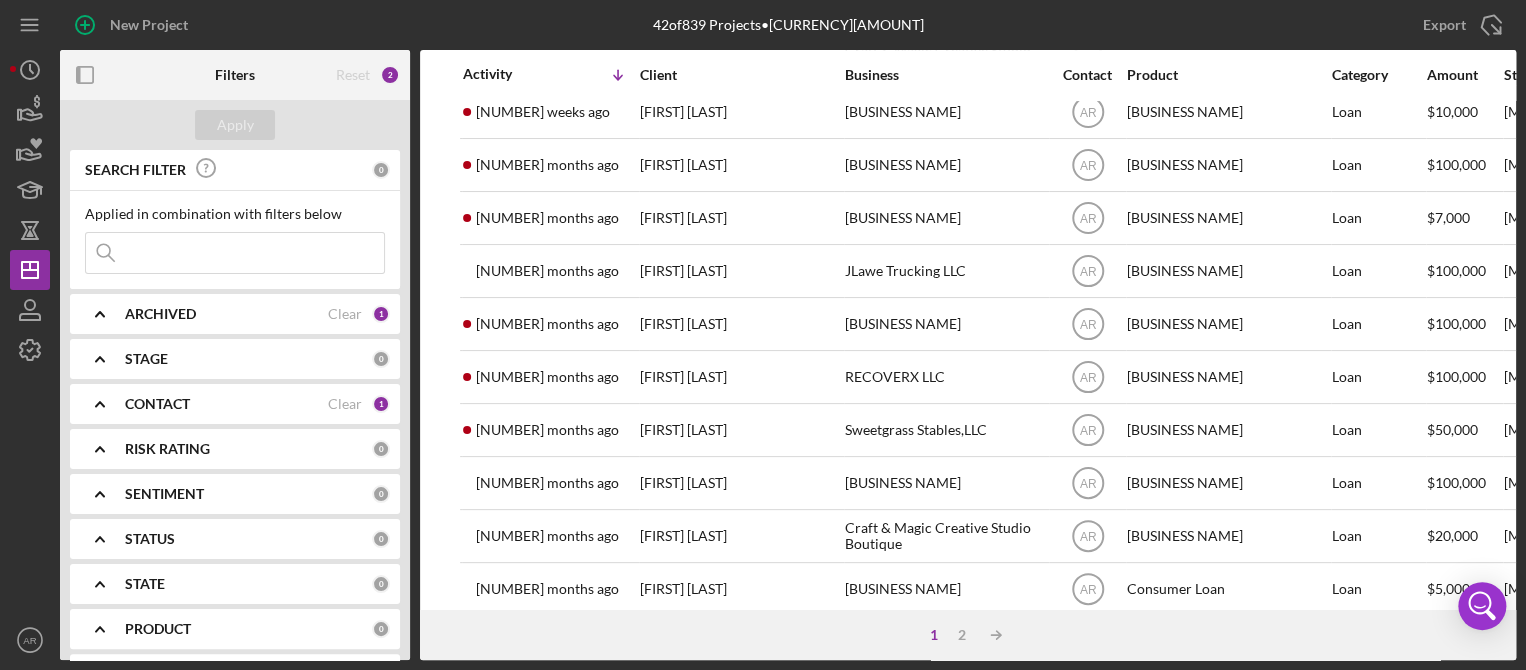 scroll, scrollTop: 303, scrollLeft: 0, axis: vertical 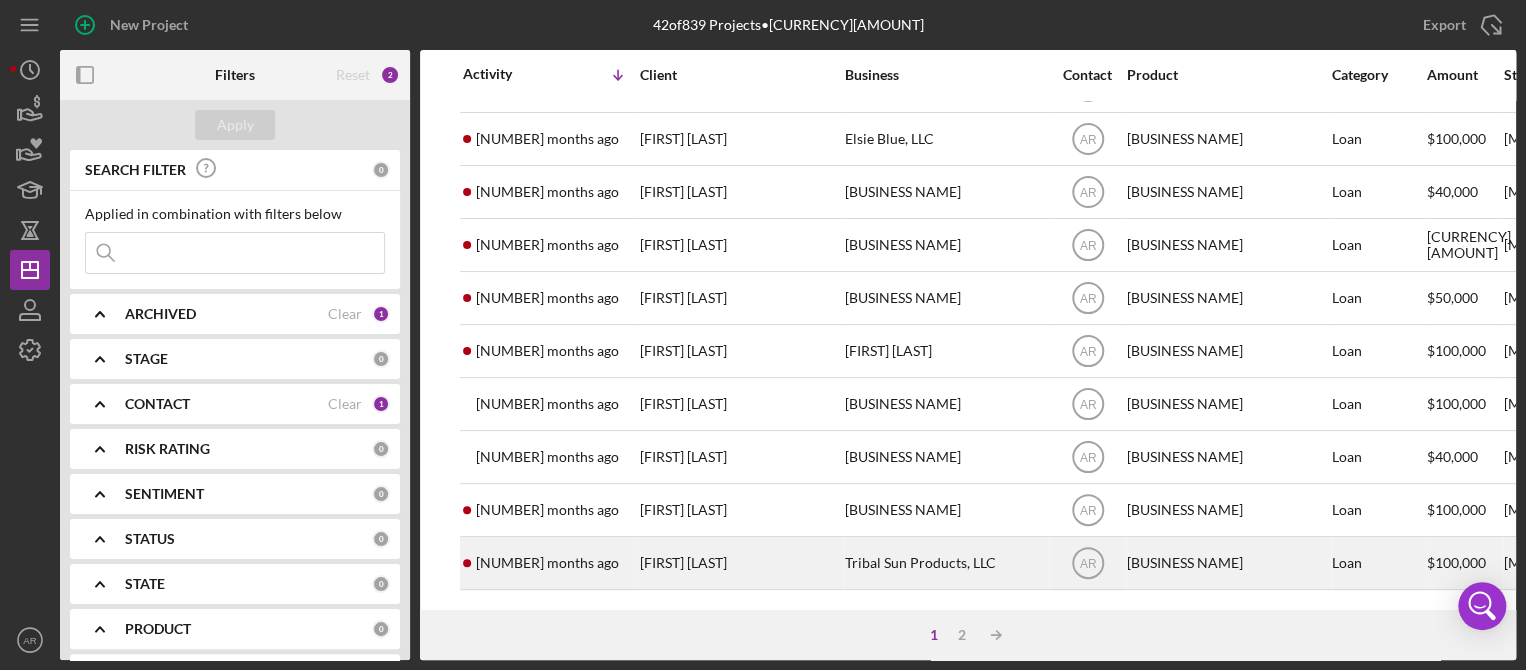 click on "[FIRST] [LAST]" at bounding box center (740, 563) 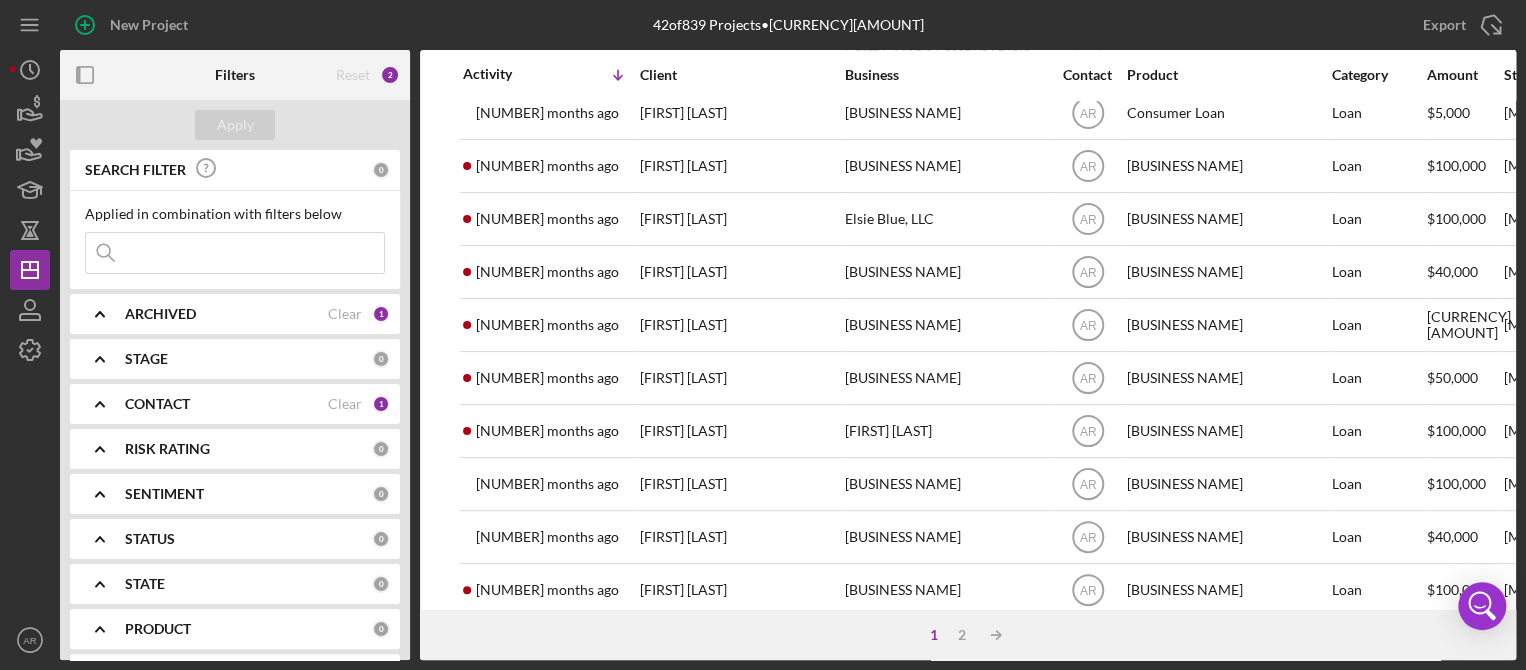 scroll, scrollTop: 846, scrollLeft: 0, axis: vertical 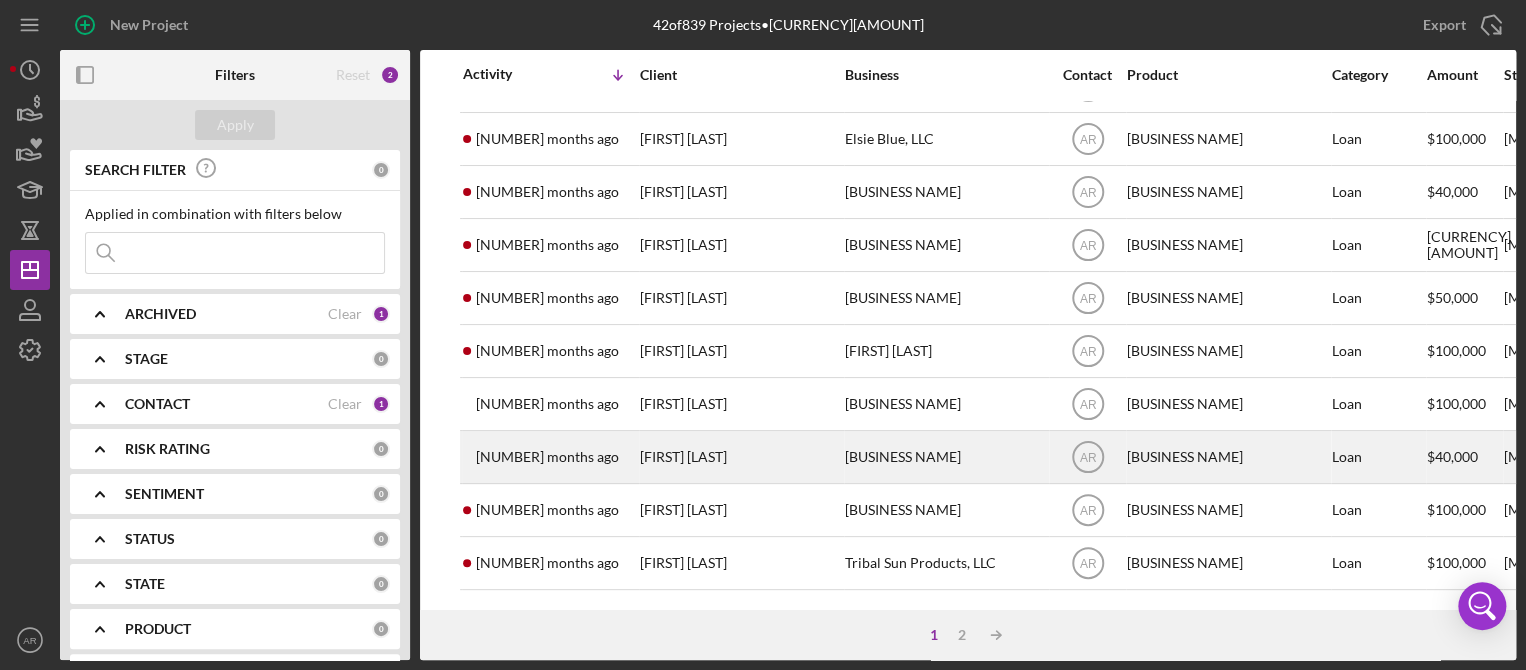 click on "[NUMBER] months ago" at bounding box center [547, 457] 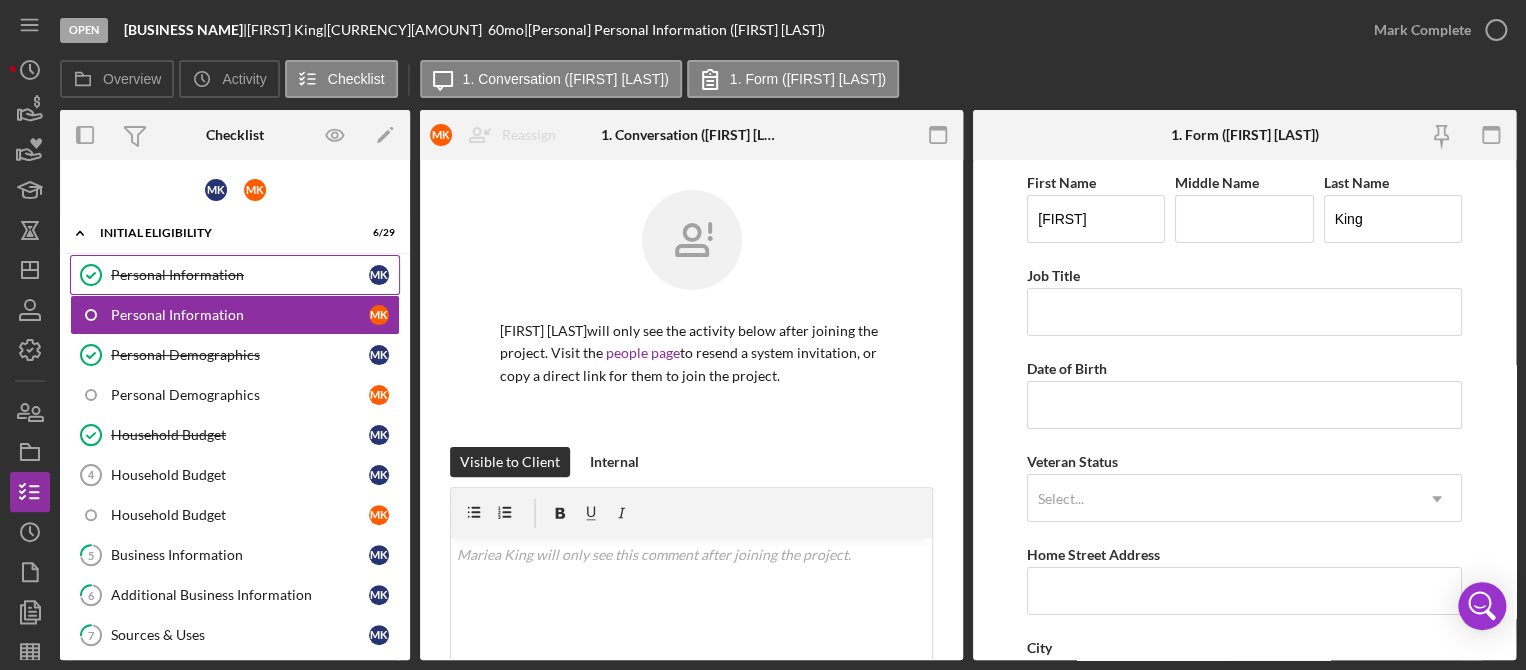 click on "Personal Information" at bounding box center (240, 275) 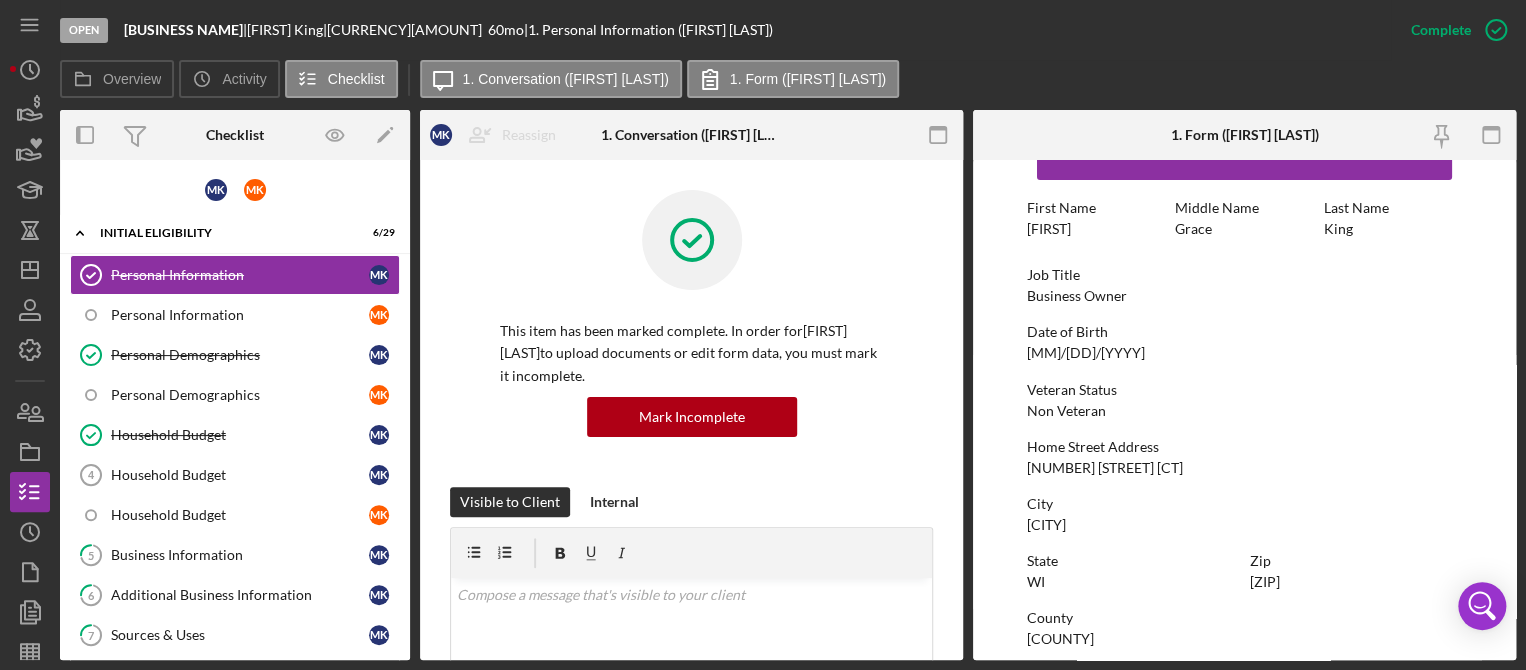 scroll, scrollTop: 0, scrollLeft: 0, axis: both 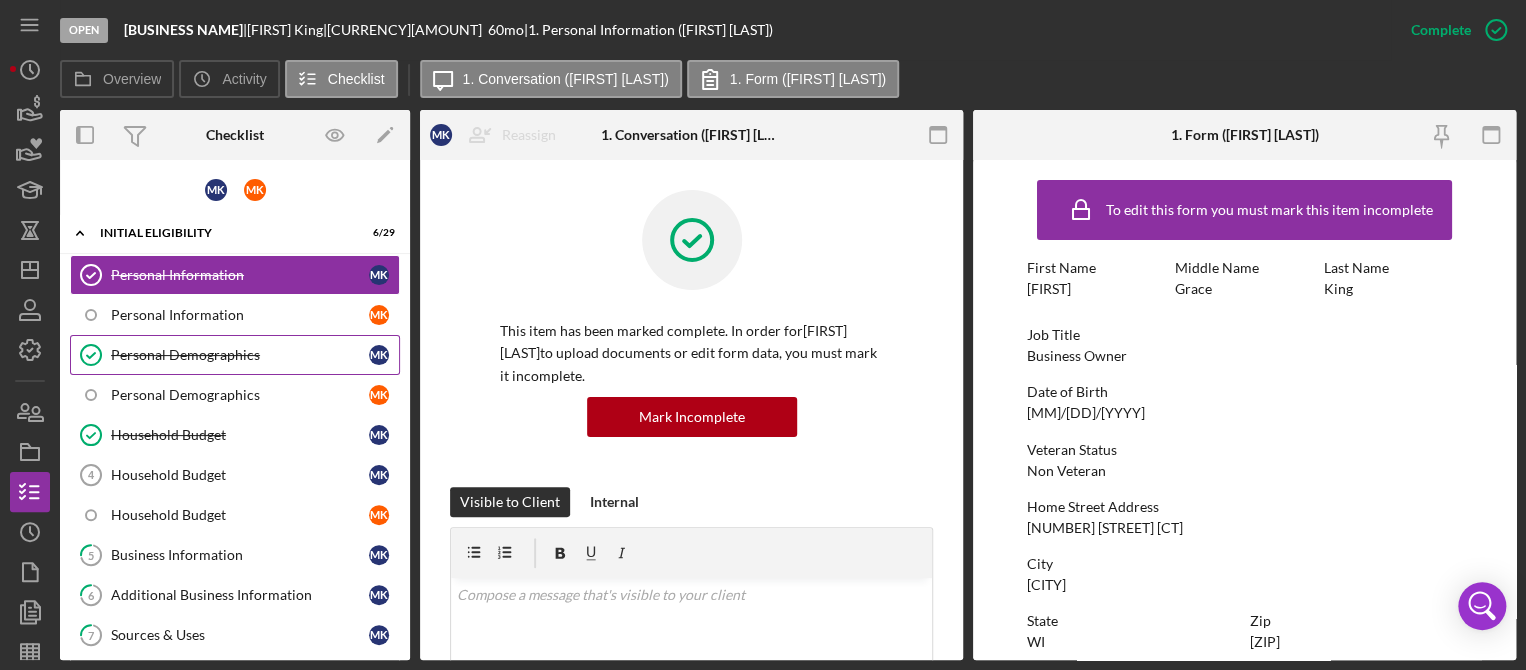 click on "Personal Demographics" at bounding box center (240, 355) 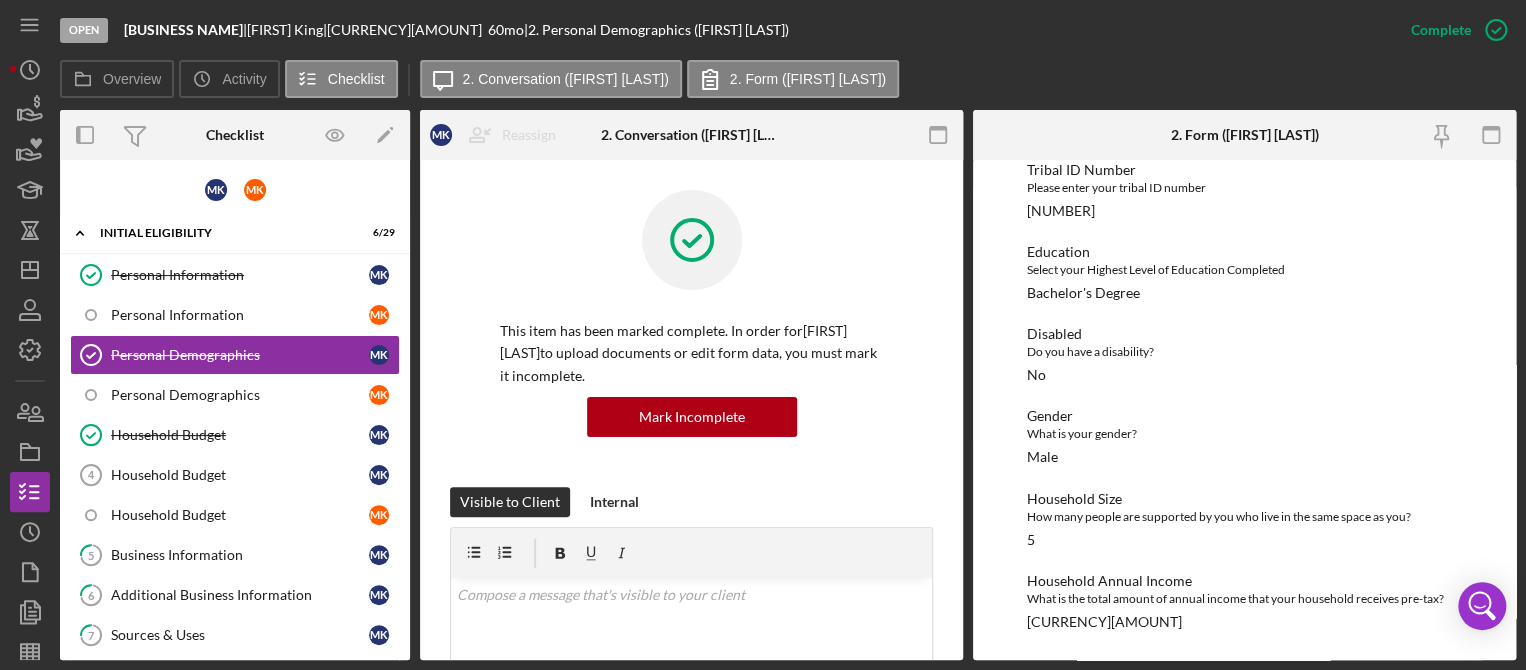 scroll, scrollTop: 0, scrollLeft: 0, axis: both 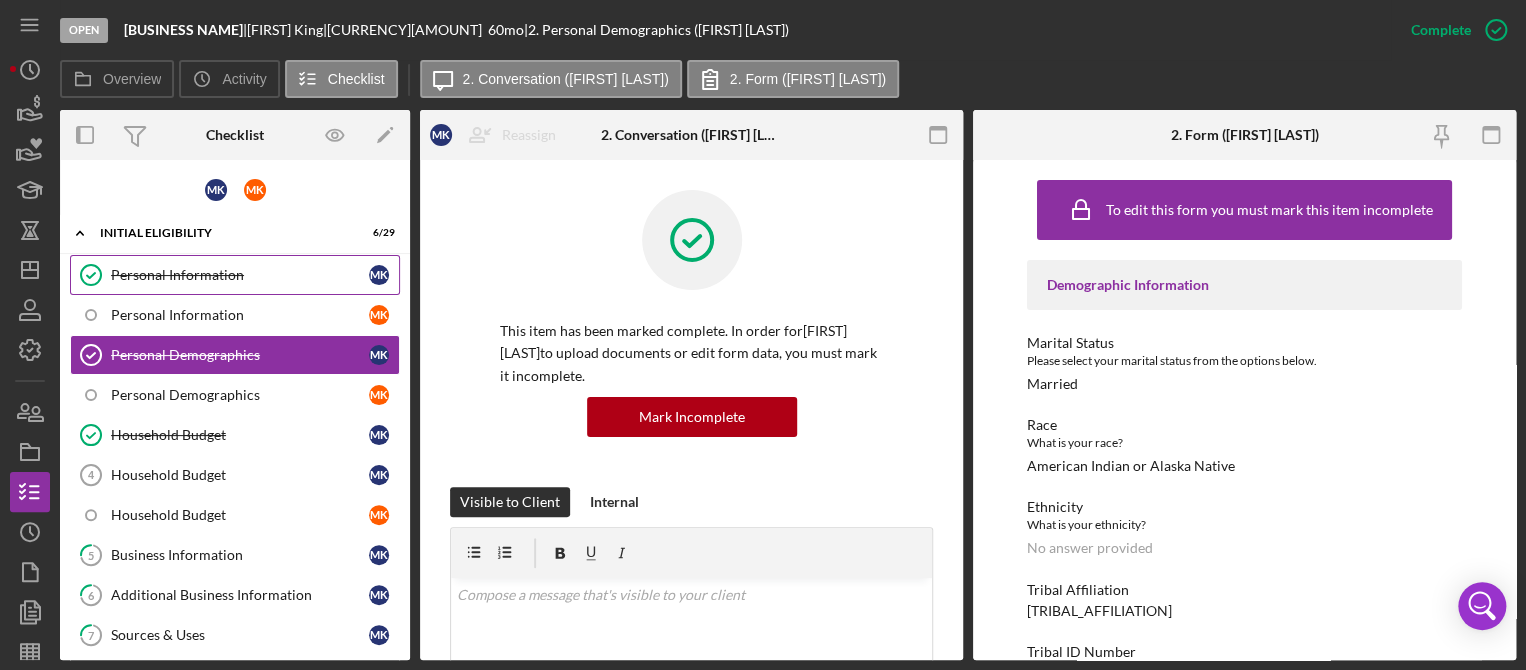 click on "Personal Information" at bounding box center [240, 275] 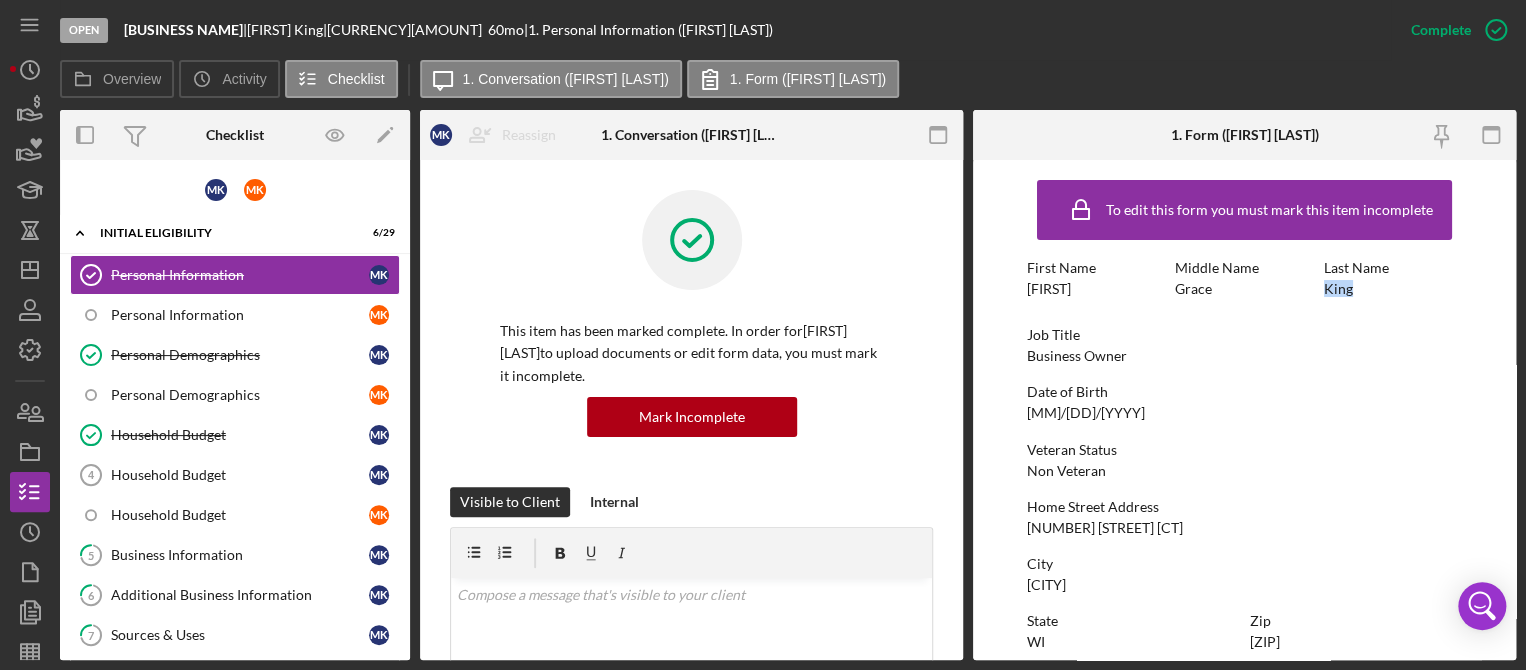 drag, startPoint x: 1516, startPoint y: 267, endPoint x: 1523, endPoint y: 295, distance: 28.86174 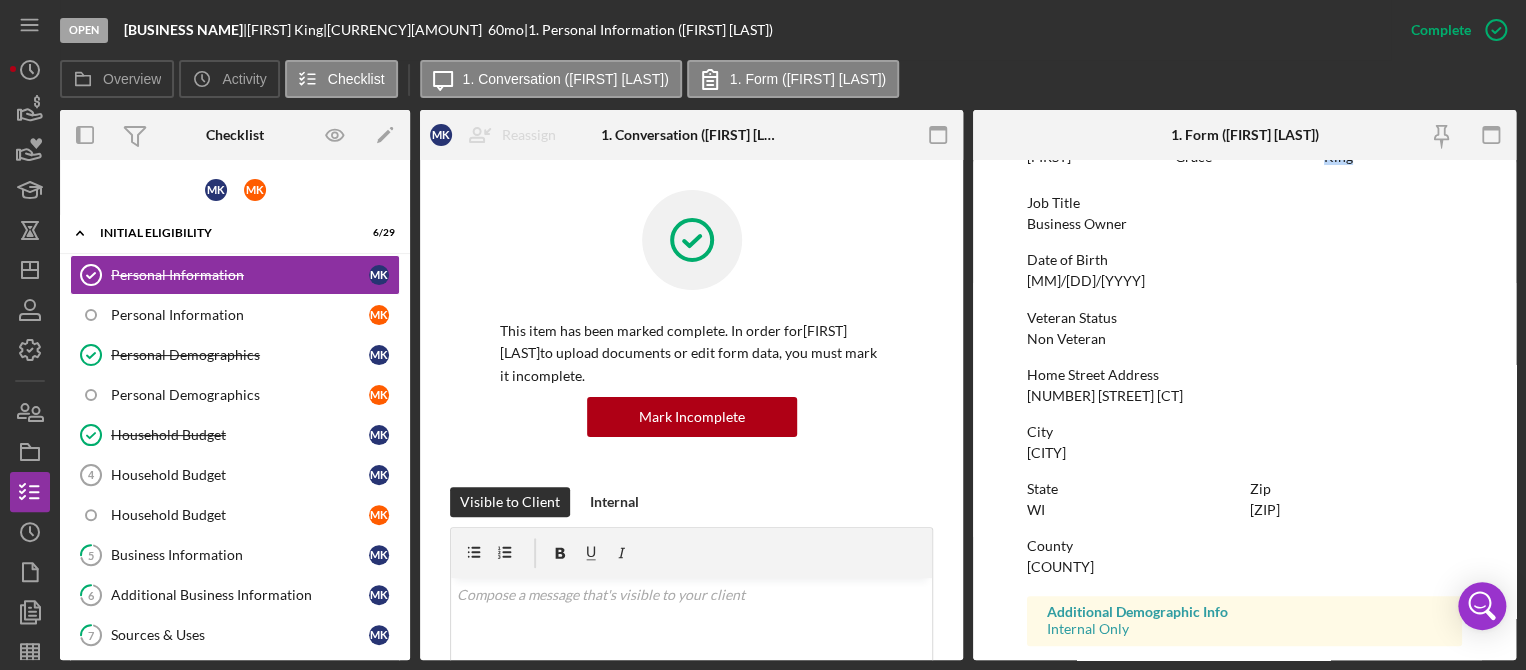 scroll, scrollTop: 134, scrollLeft: 0, axis: vertical 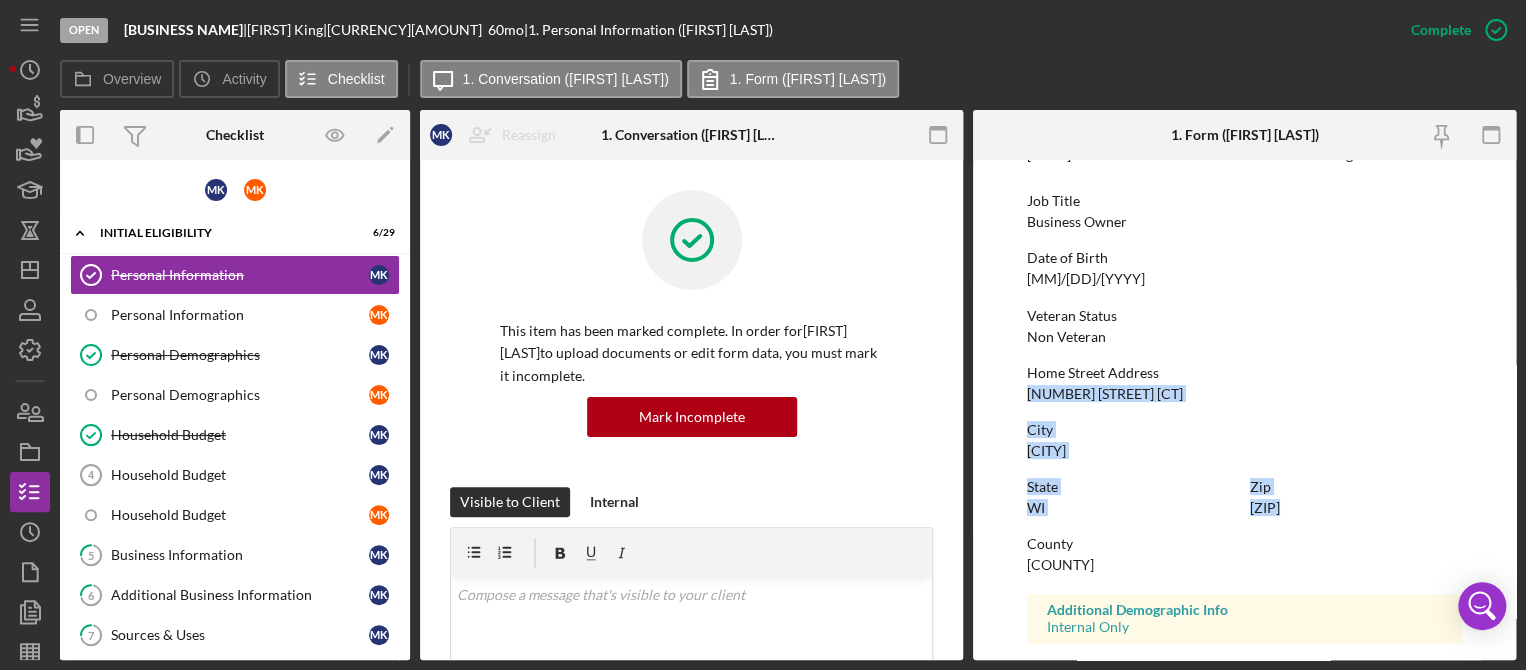 drag, startPoint x: 1523, startPoint y: 355, endPoint x: 1528, endPoint y: 525, distance: 170.07352 